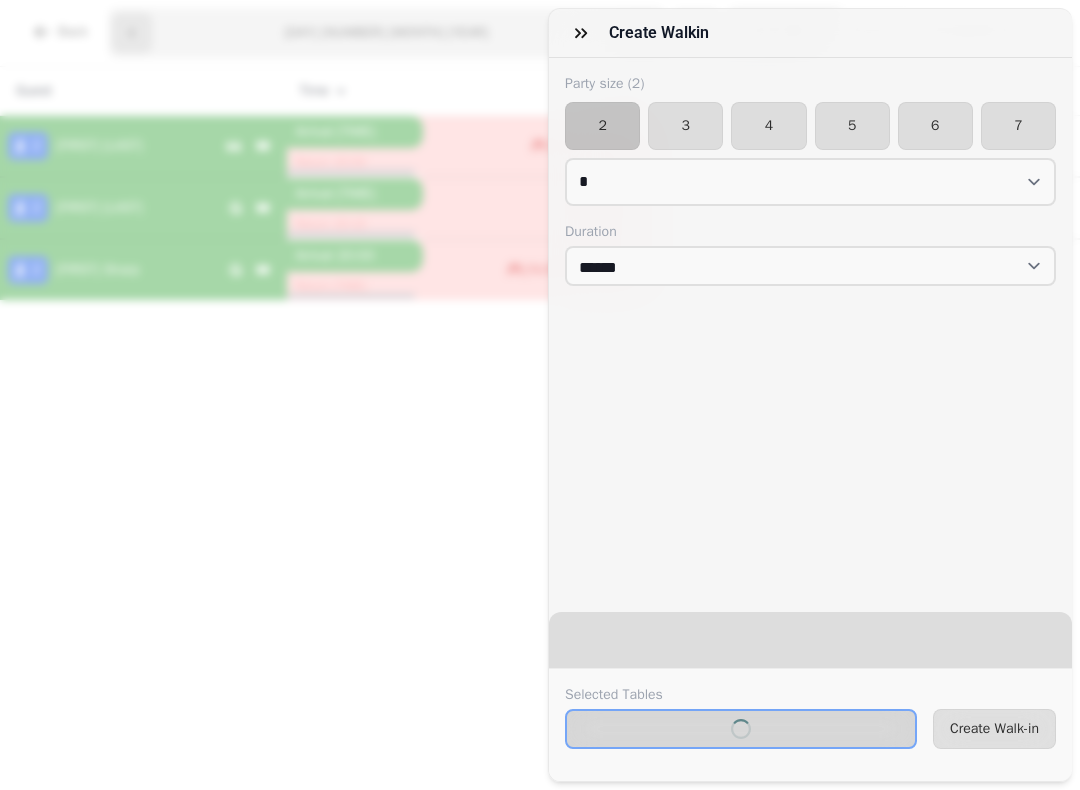 select on "****" 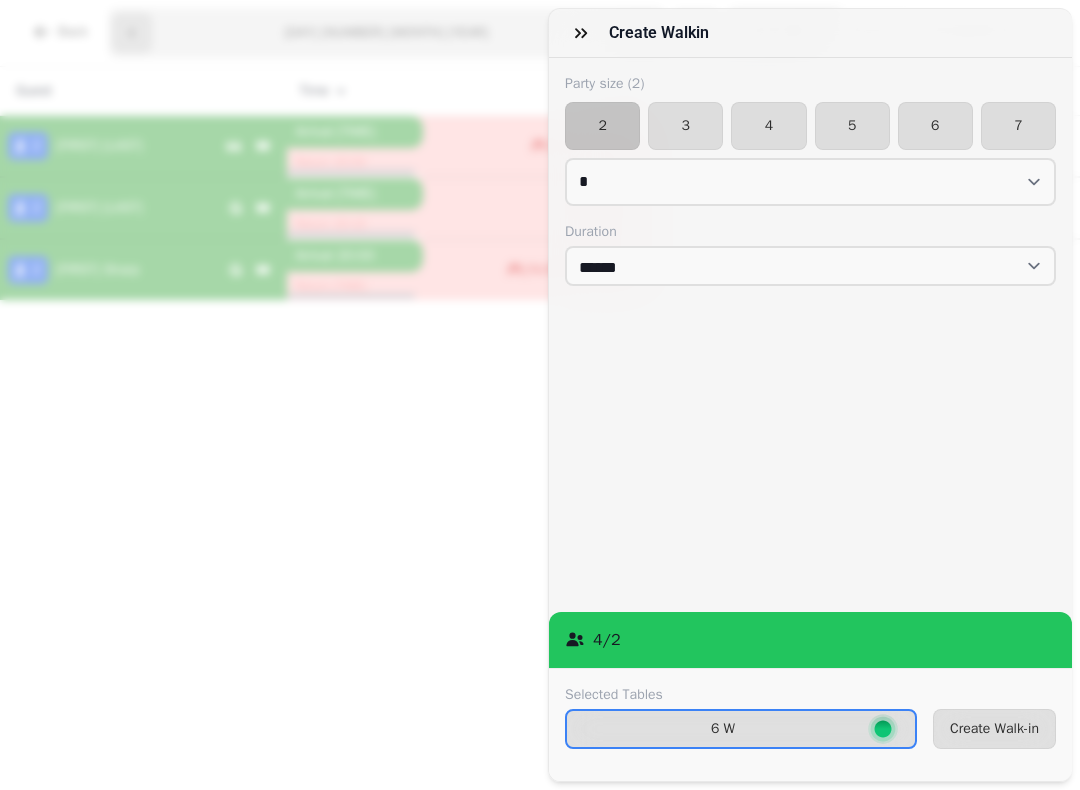 click on "3" at bounding box center (685, 126) 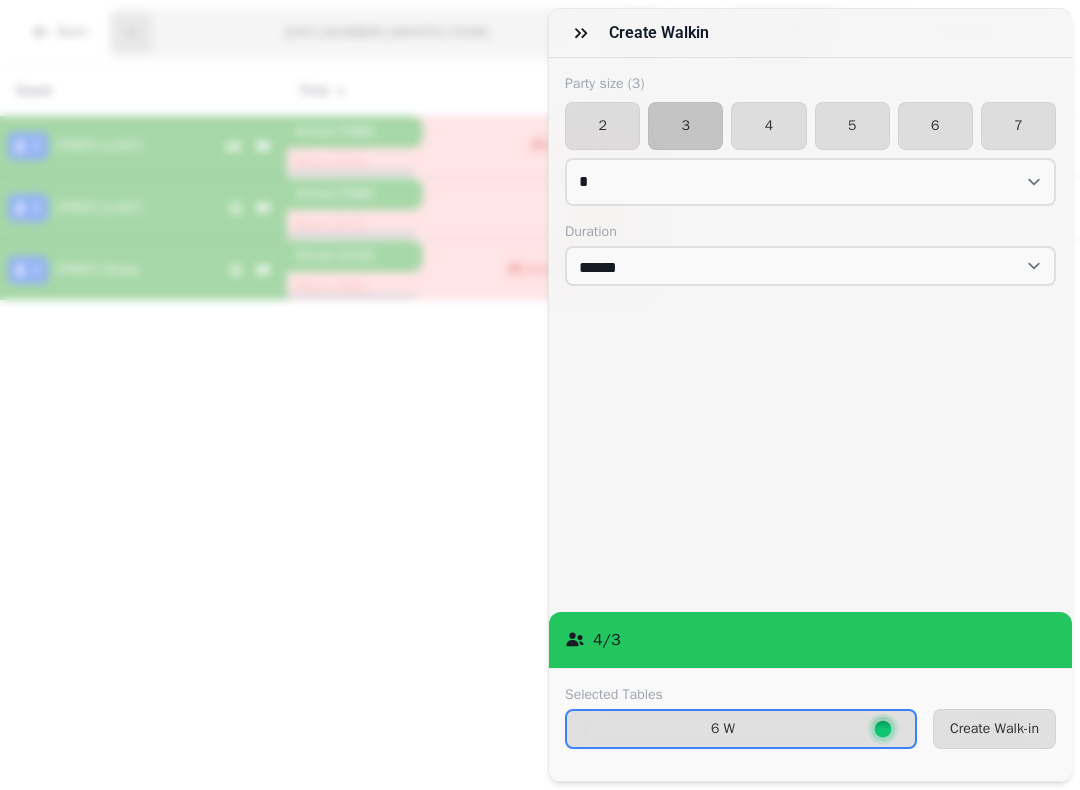 click on "Create Walk-in" at bounding box center (994, 729) 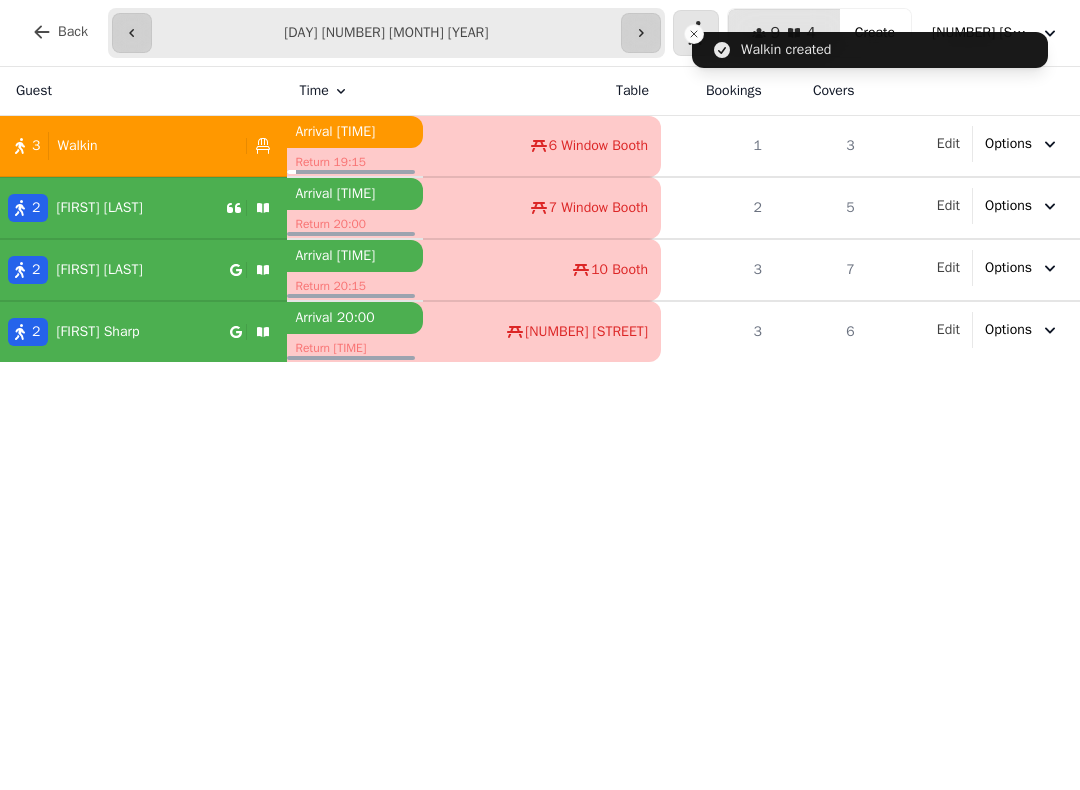 click 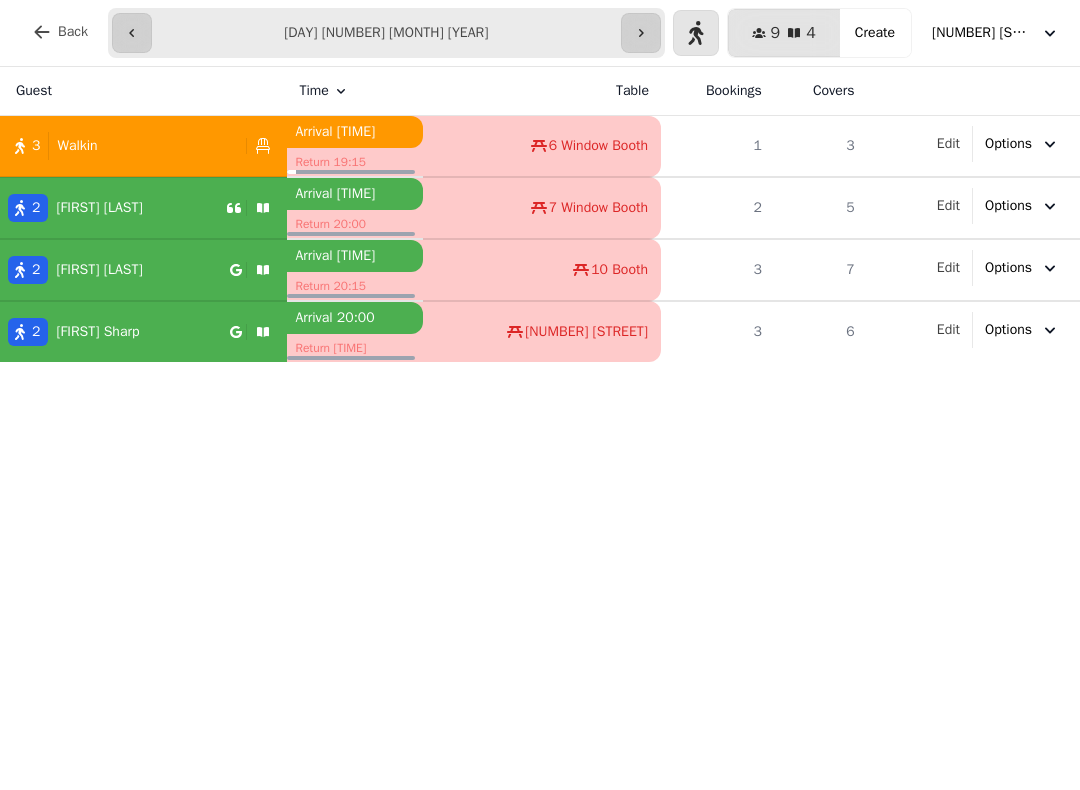 click 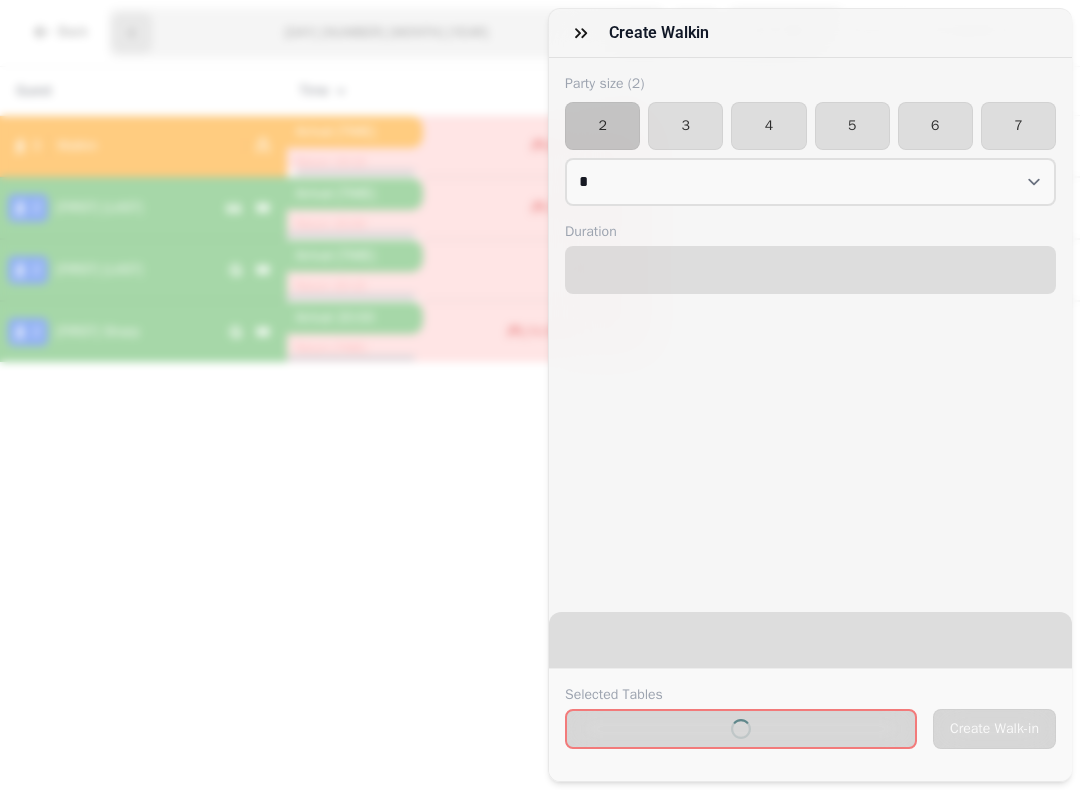 select on "****" 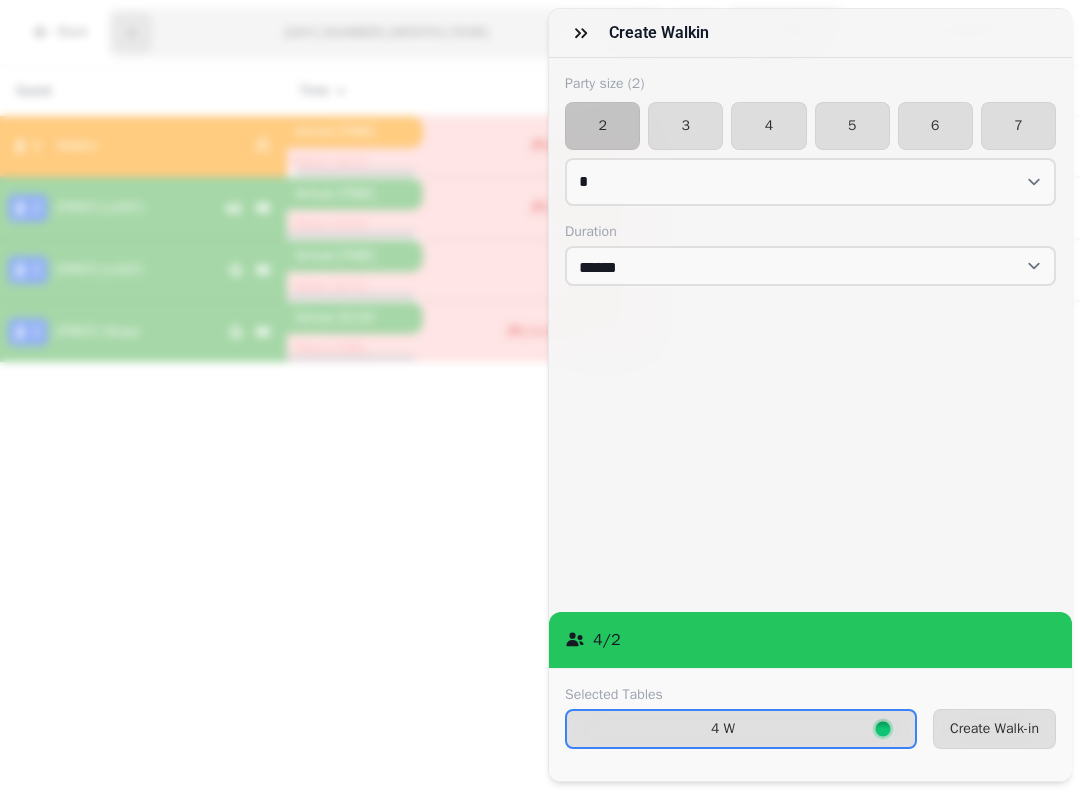 click on "2" at bounding box center (602, 126) 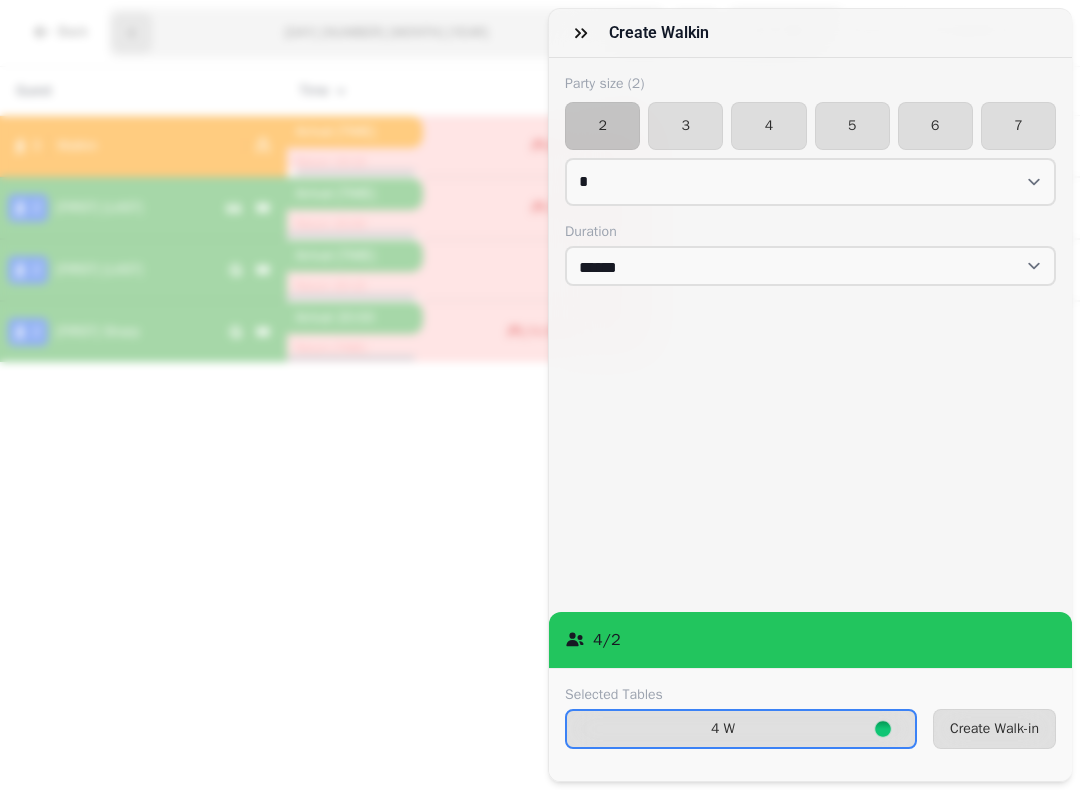click on "[PARTY_SIZE]" at bounding box center (810, 140) 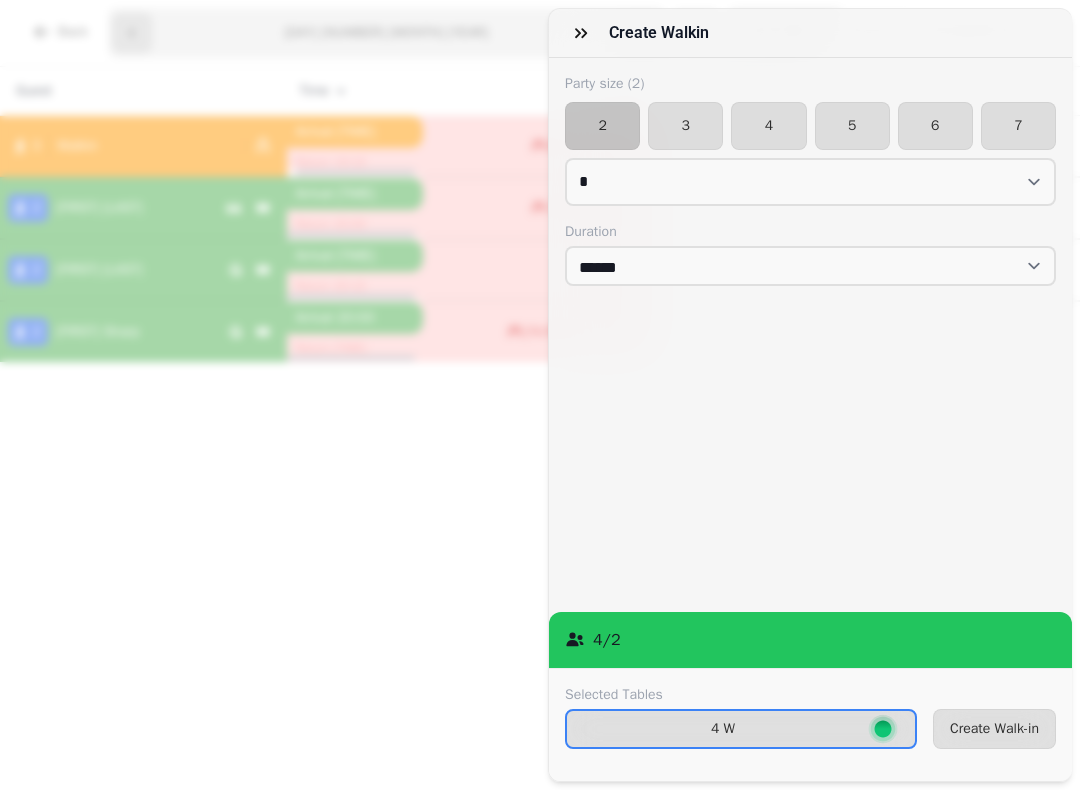 click on "Create Walk-in" at bounding box center [994, 729] 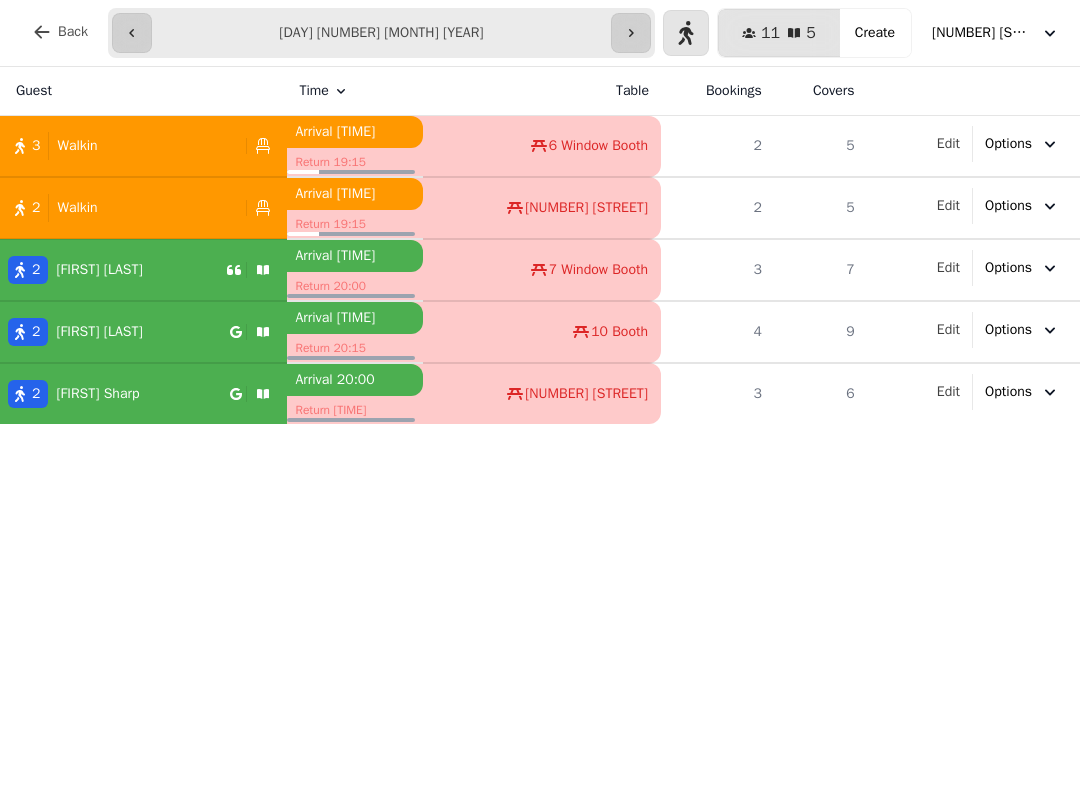 click on "3 Walkin" at bounding box center (143, 146) 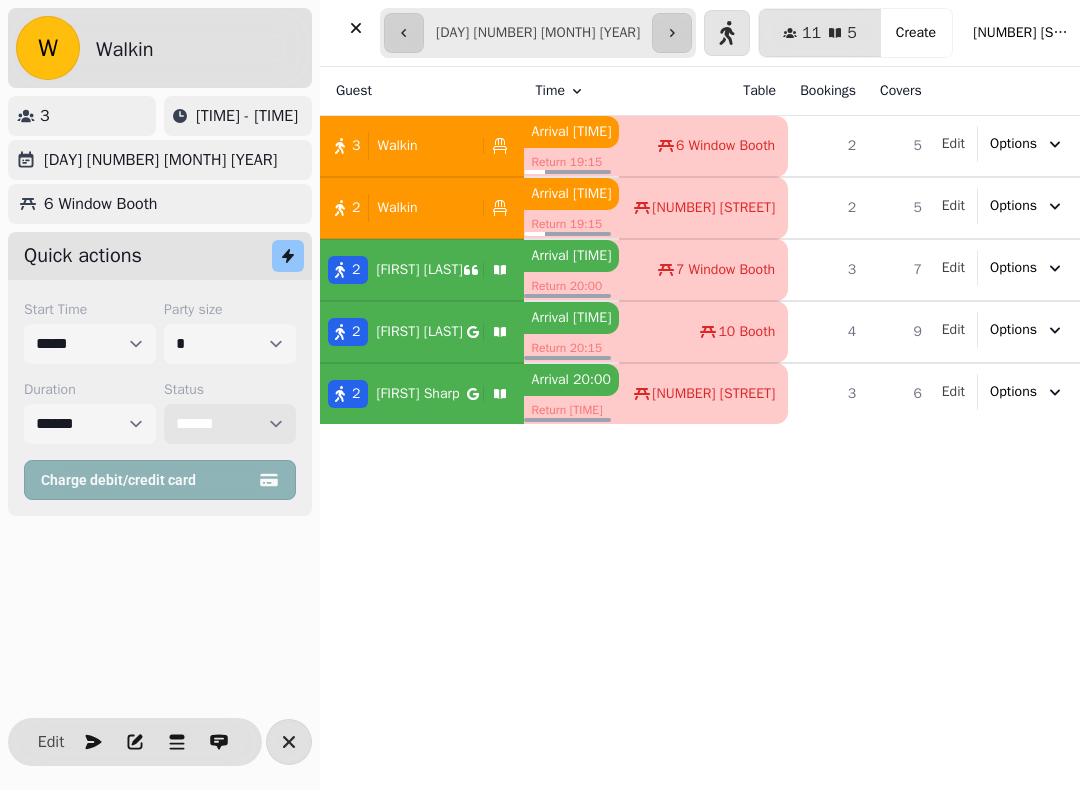 click on "**********" at bounding box center (230, 424) 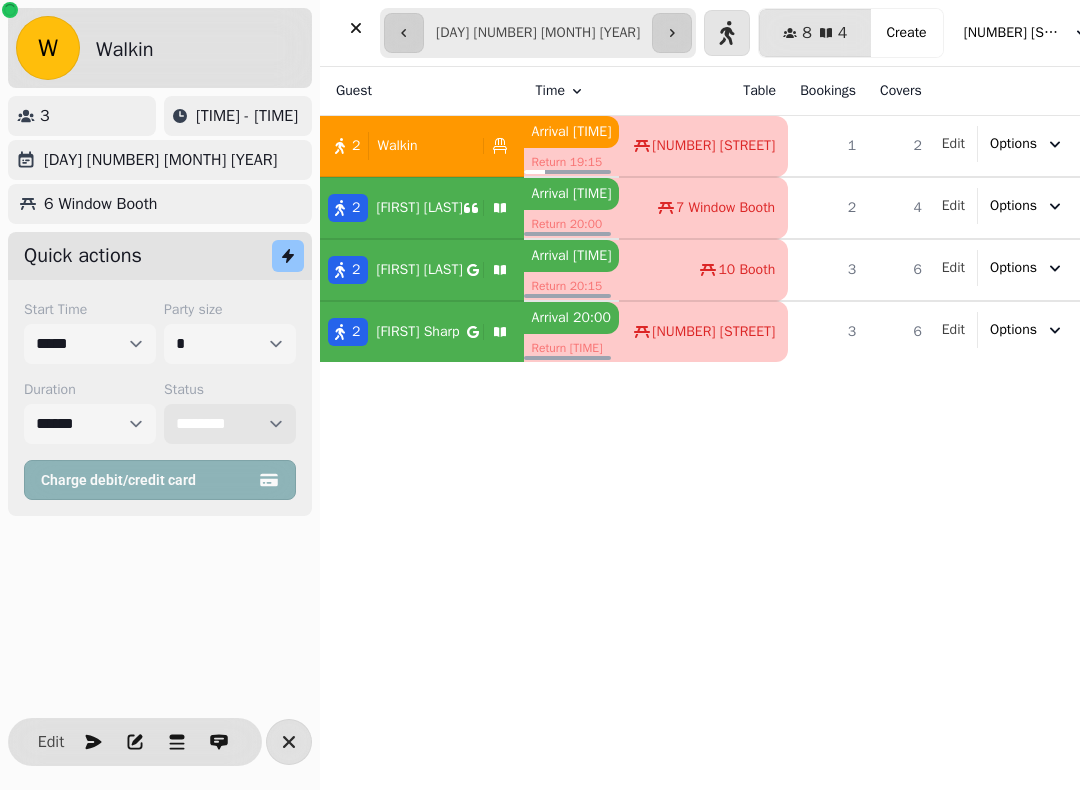 select on "****" 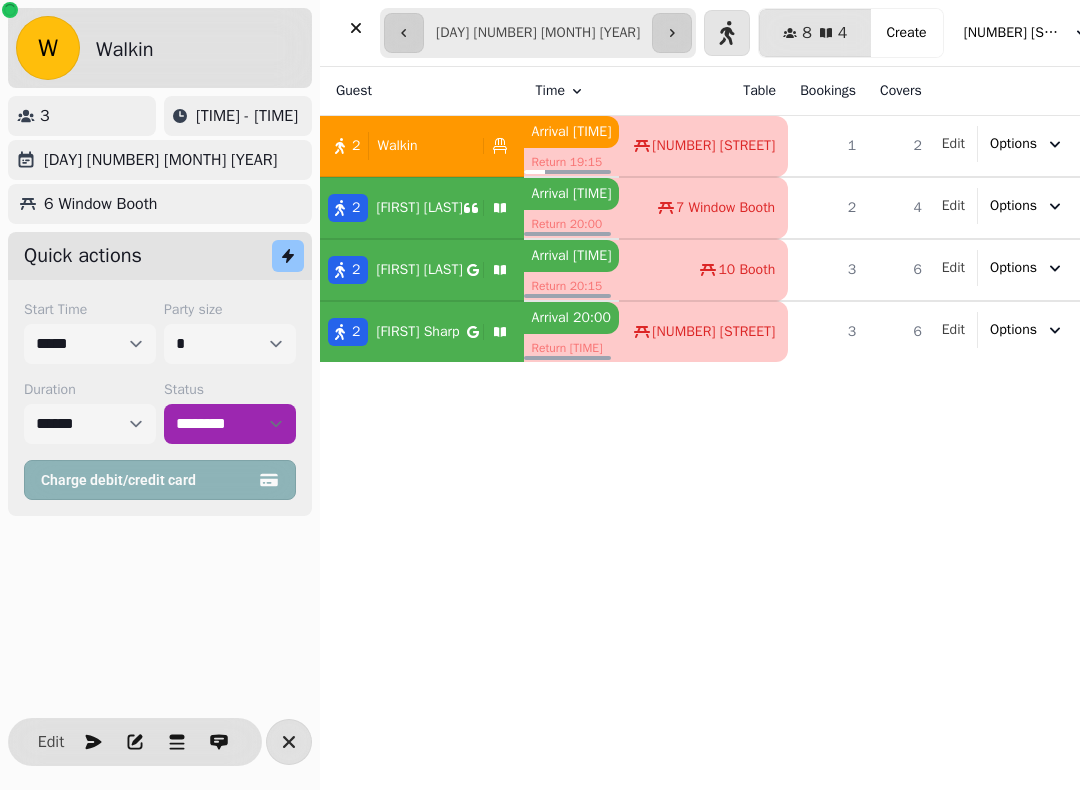 click 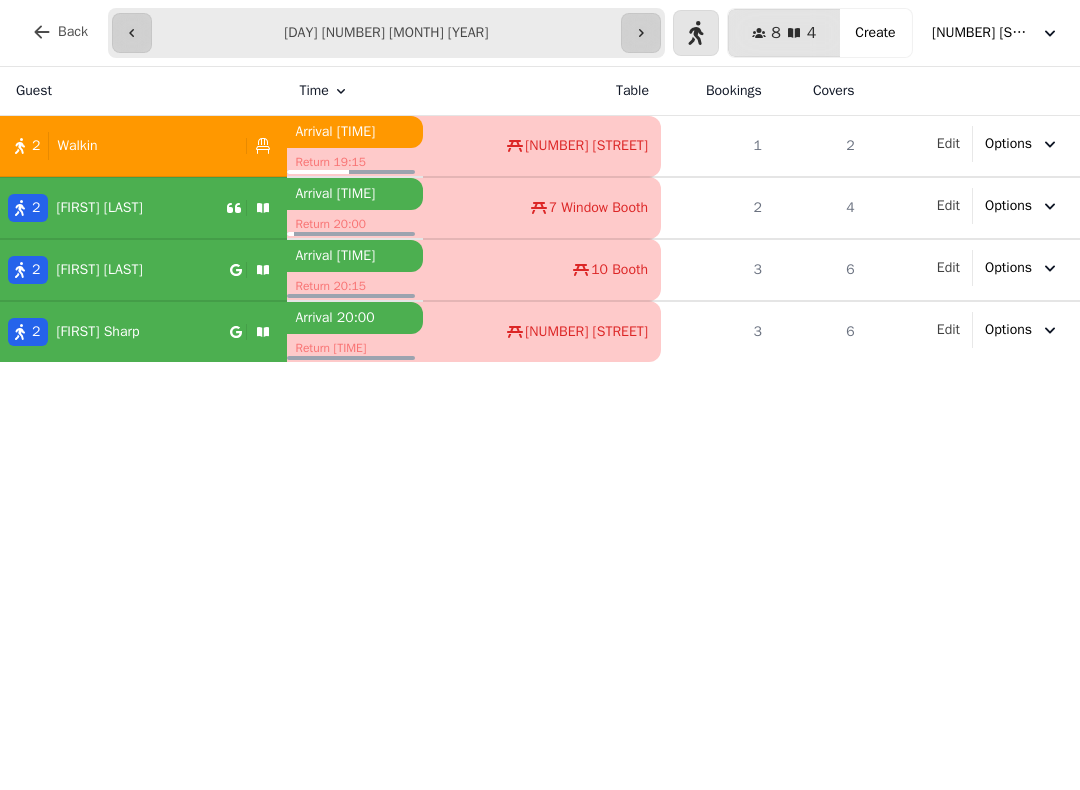 click on "2 [FIRST] [LAST]" at bounding box center [115, 270] 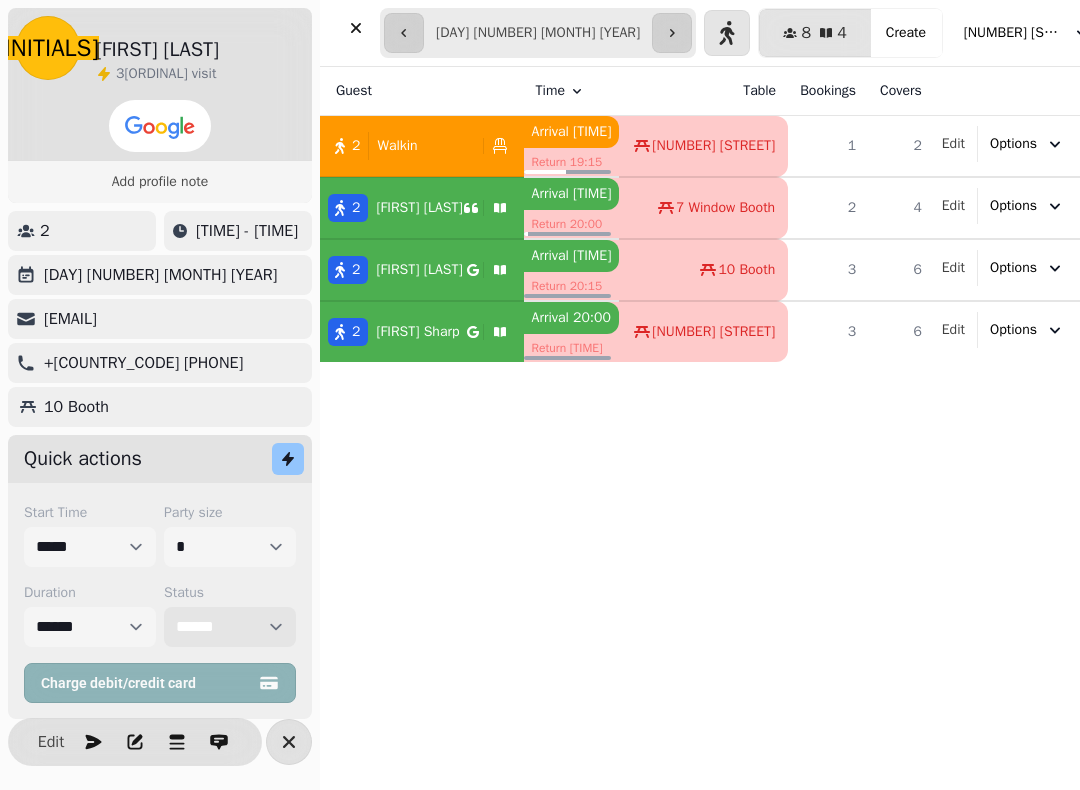 click on "**********" at bounding box center [230, 627] 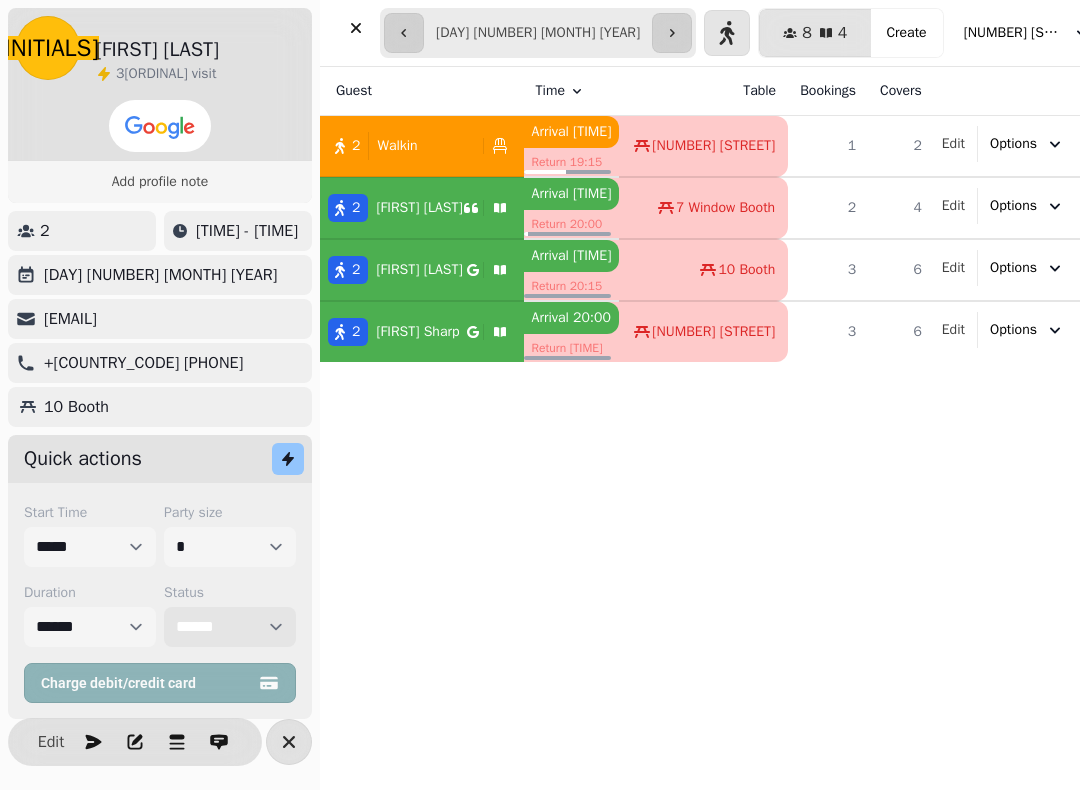 select on "******" 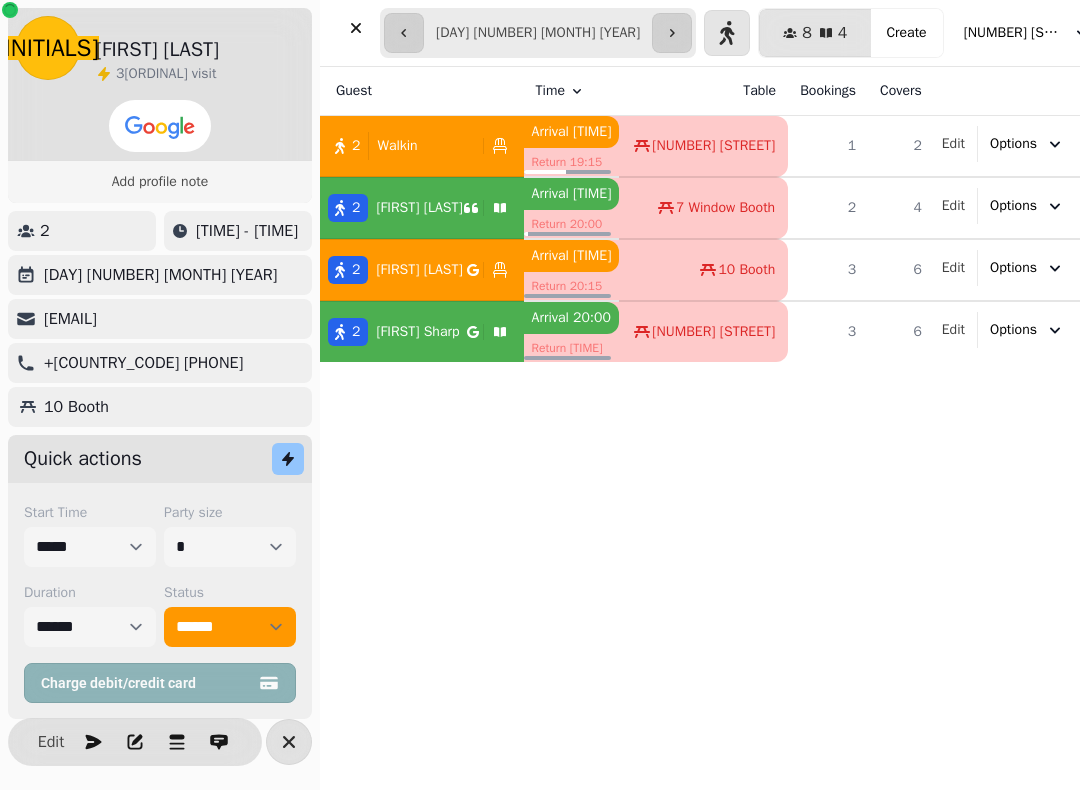 click at bounding box center [356, 28] 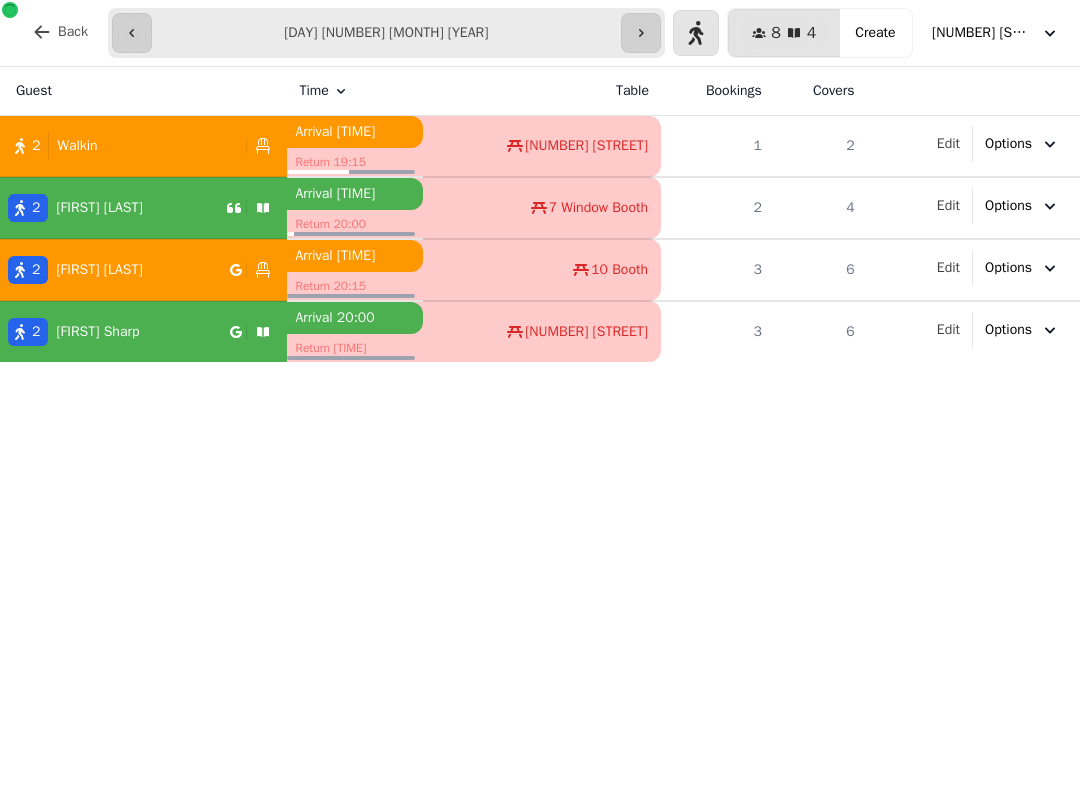 select on "**********" 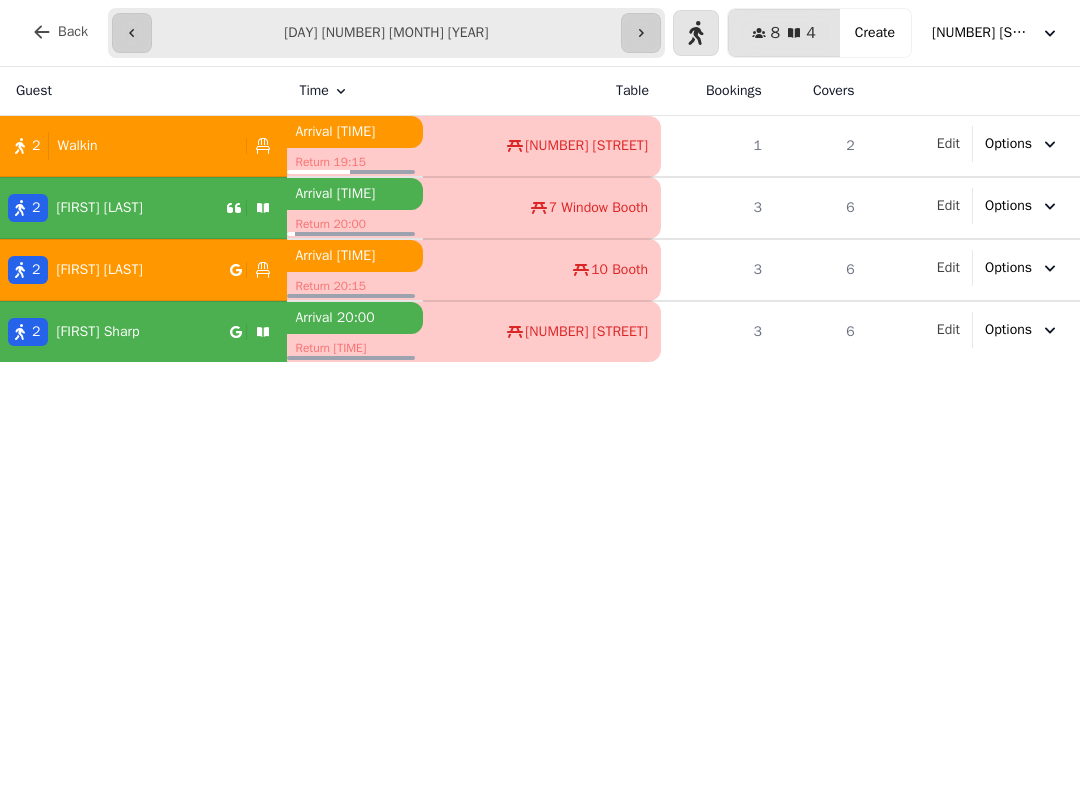 click on "2 [FIRST] [LAST]" at bounding box center (113, 208) 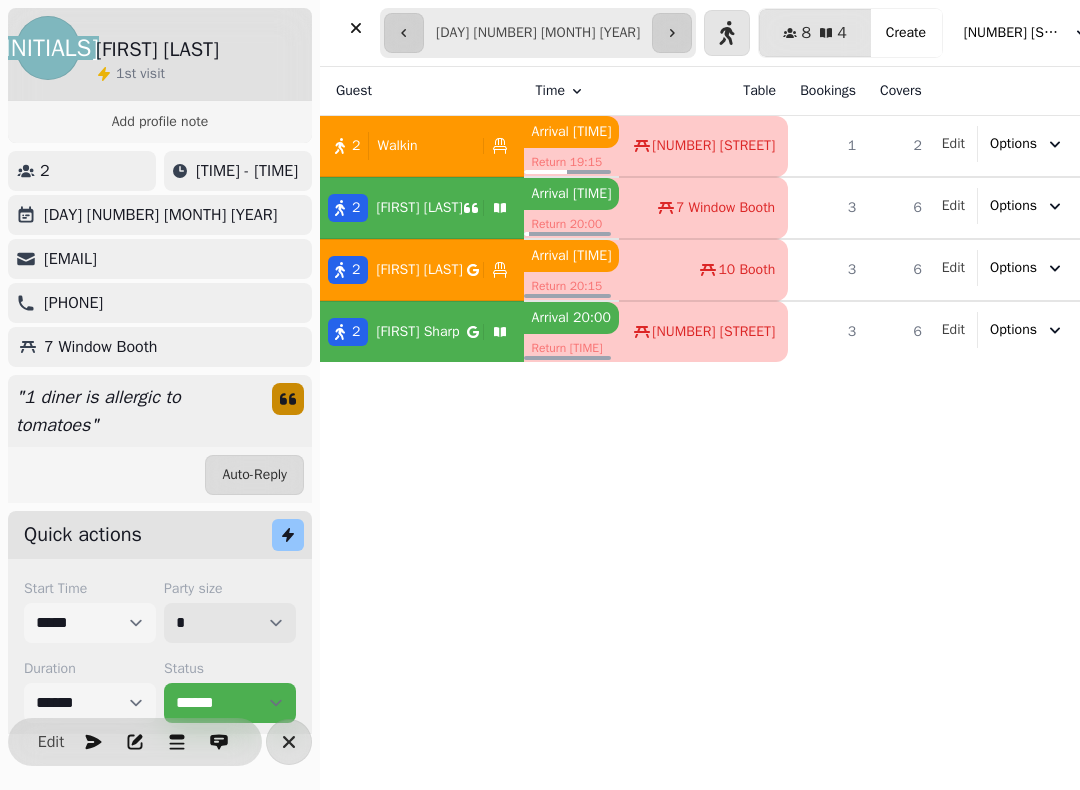click on "[PARTY_SIZE]" at bounding box center (230, 623) 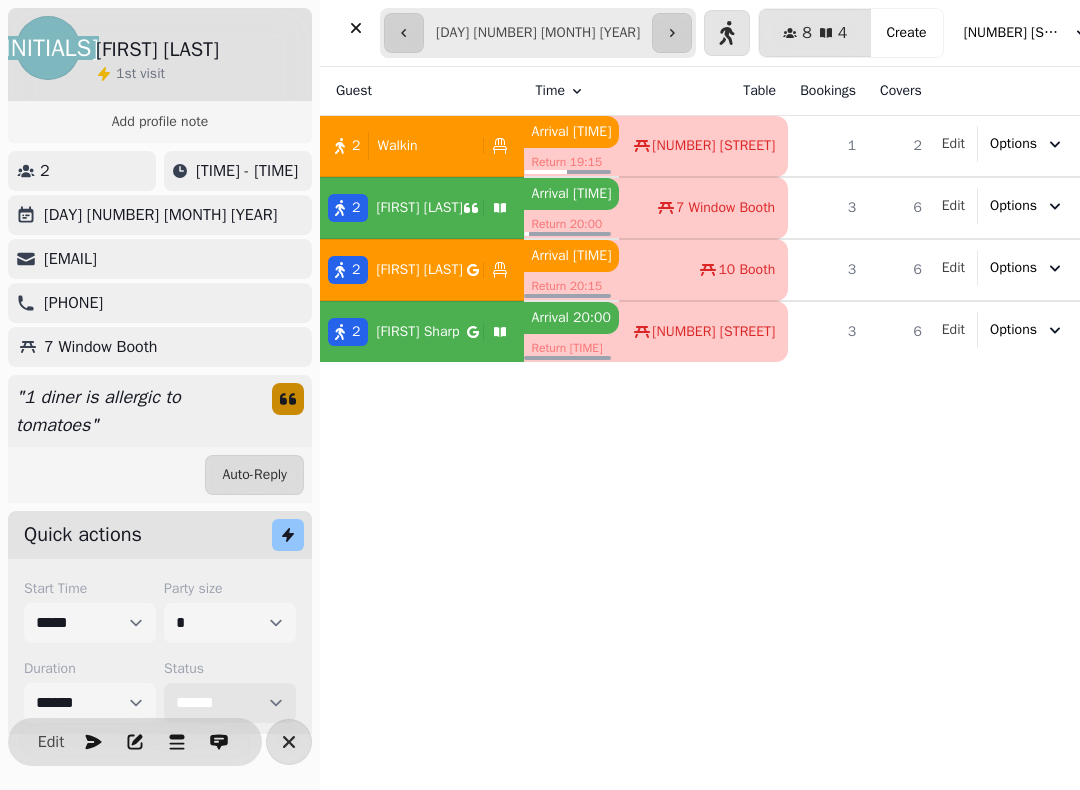click on "**********" at bounding box center [230, 703] 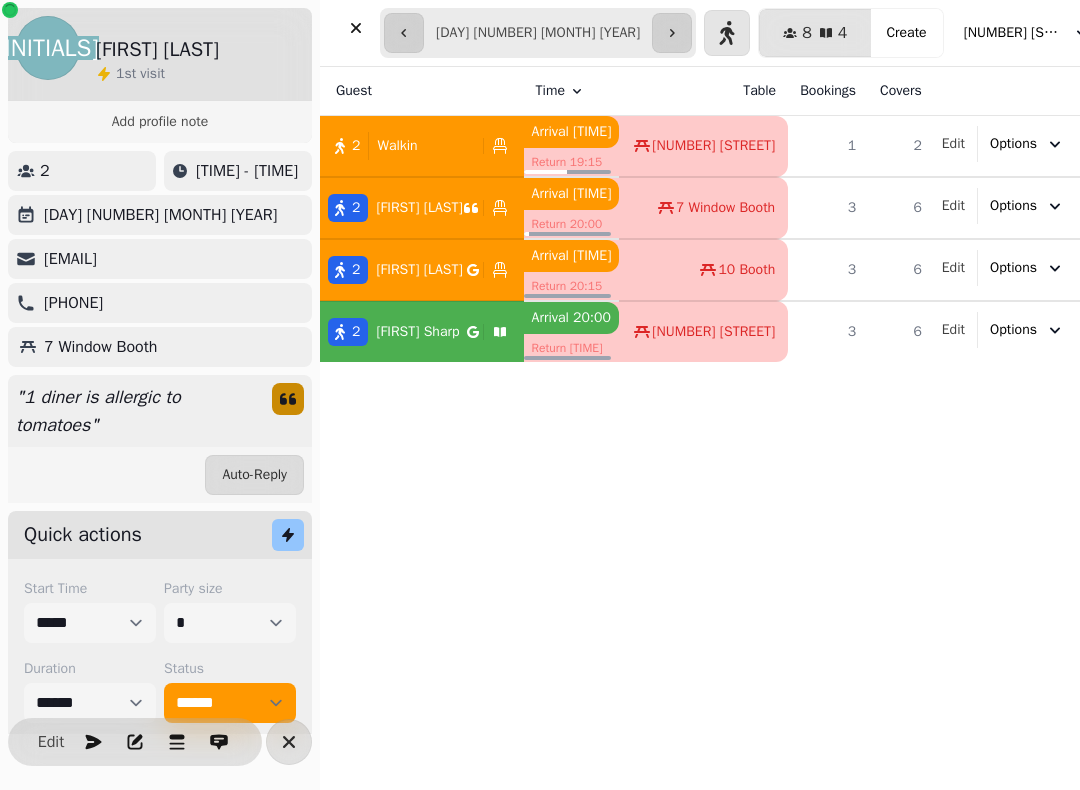 click 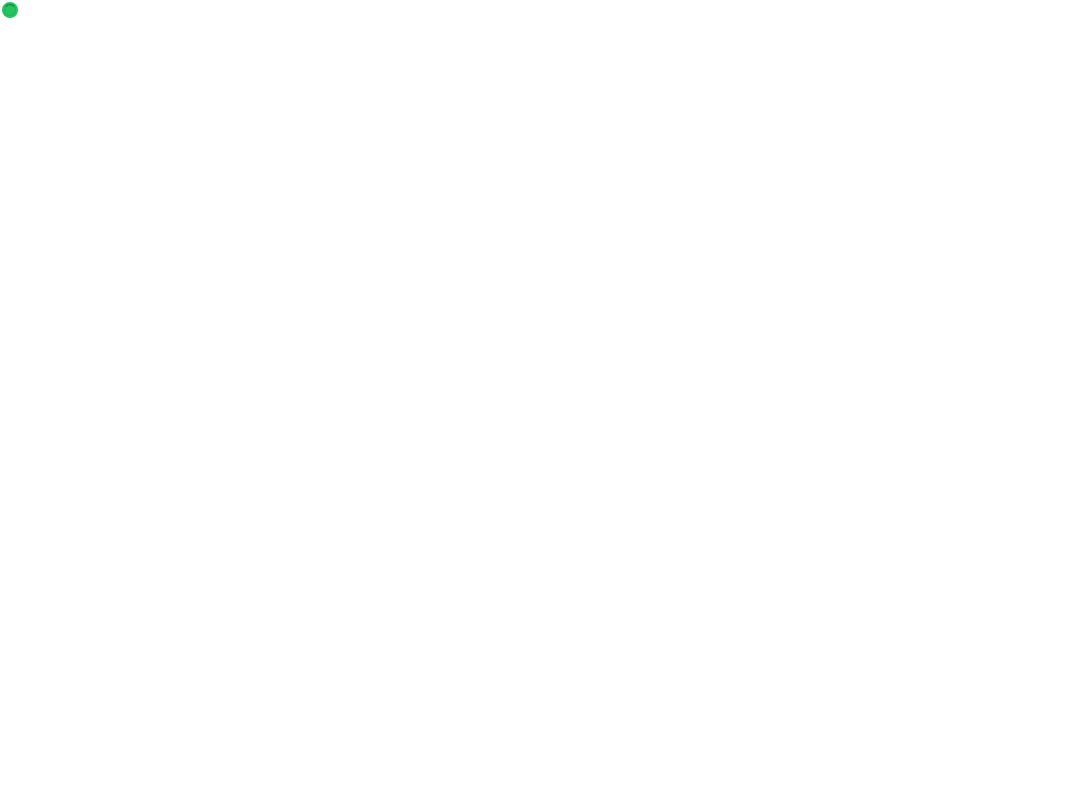 scroll, scrollTop: 0, scrollLeft: 0, axis: both 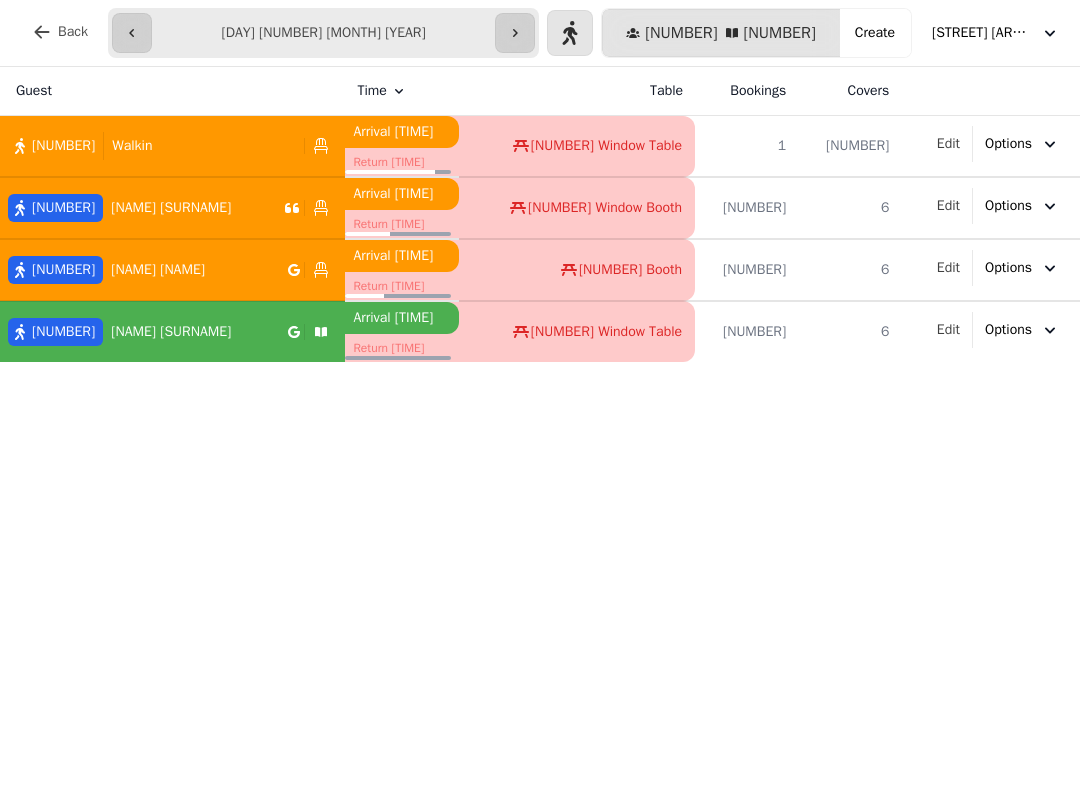 click on "[NUMBER] Walkin" at bounding box center (148, 146) 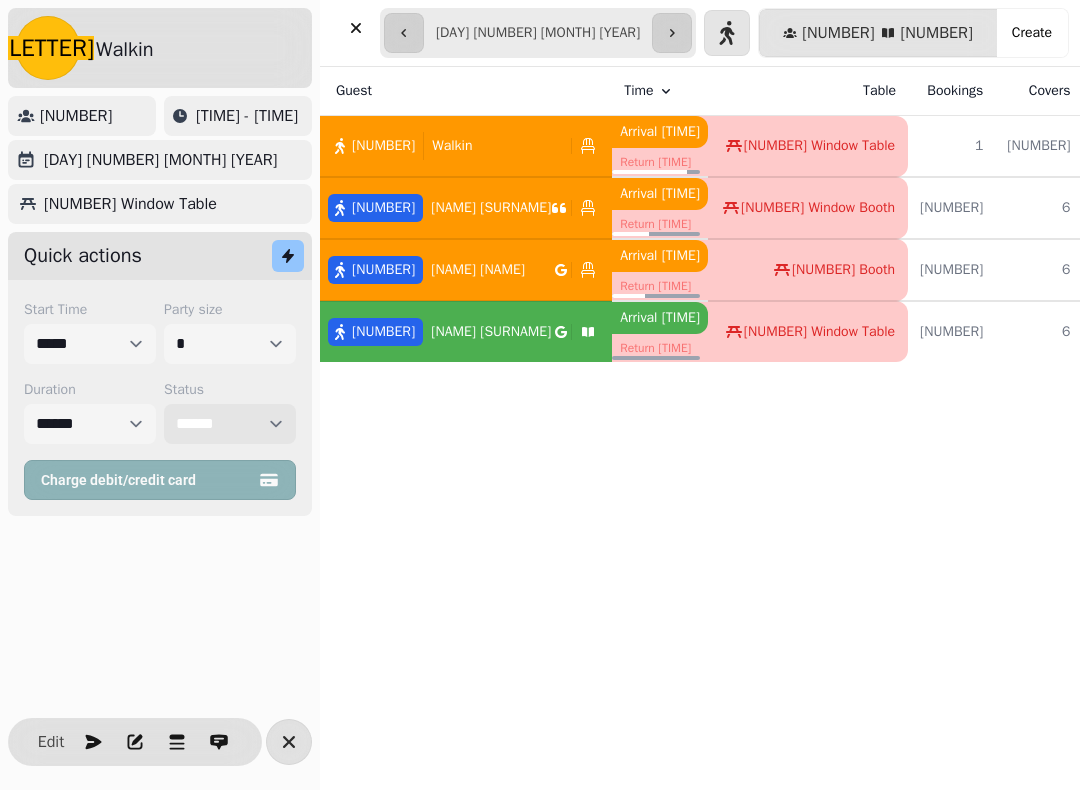 click on "**********" at bounding box center (230, 424) 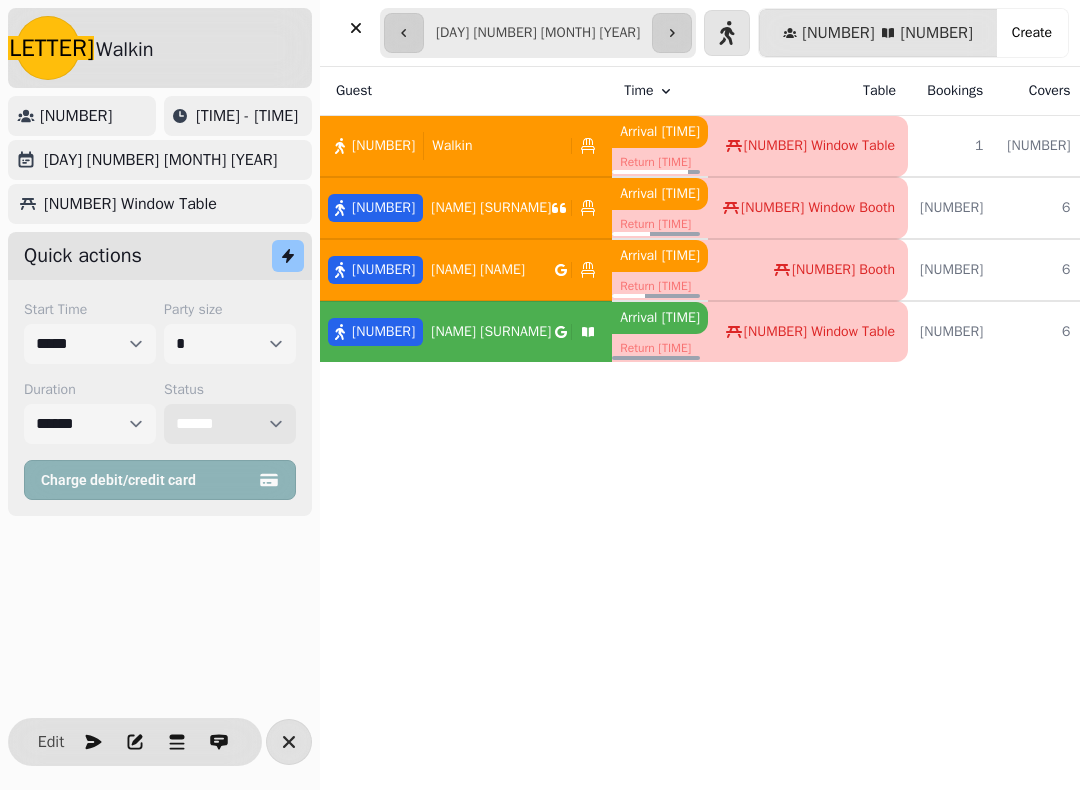 select on "********" 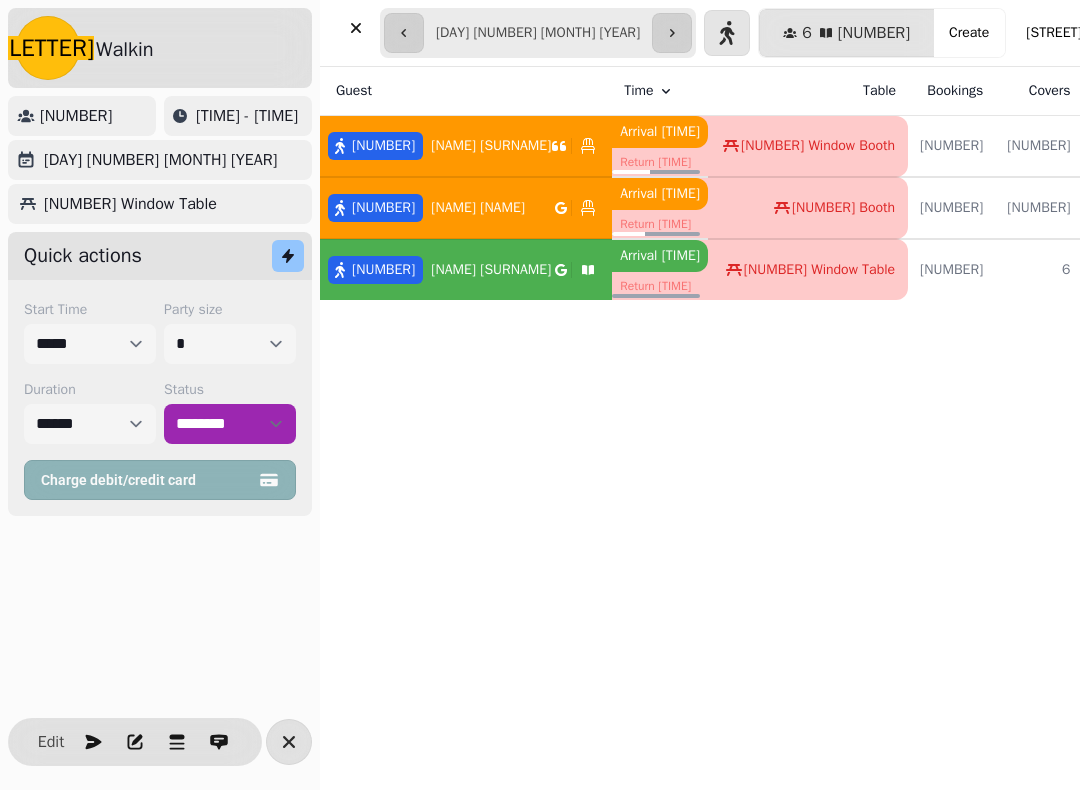 click 